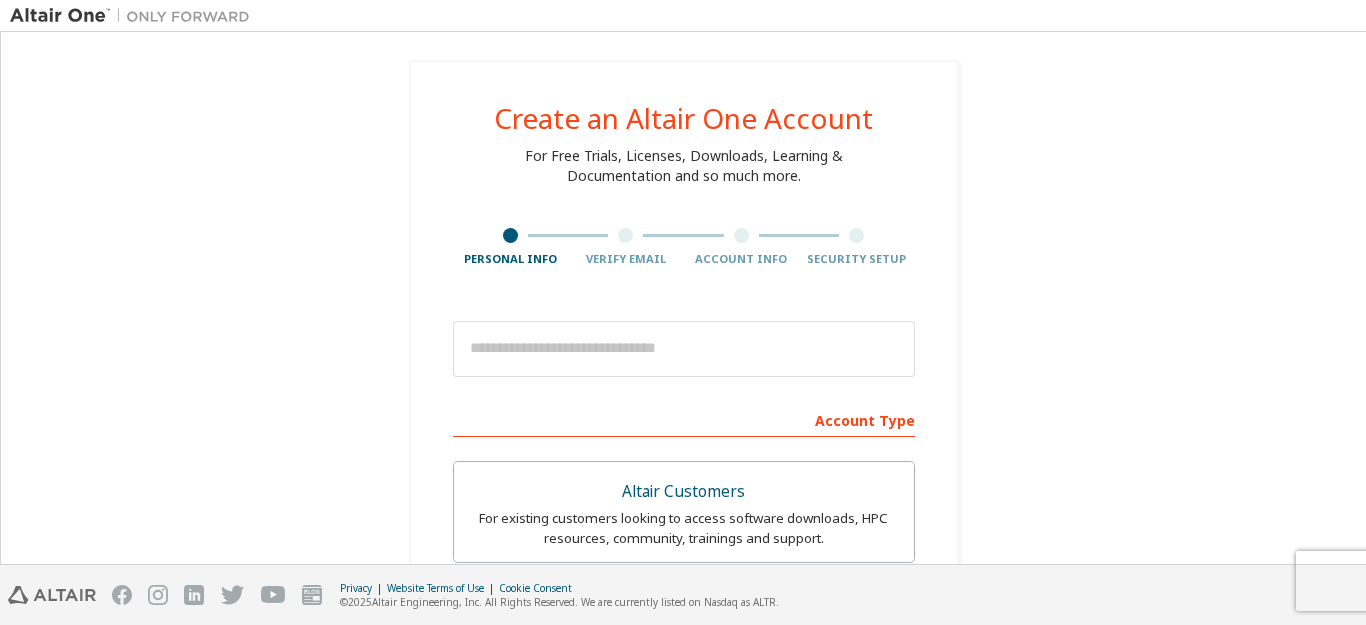 scroll, scrollTop: 0, scrollLeft: 0, axis: both 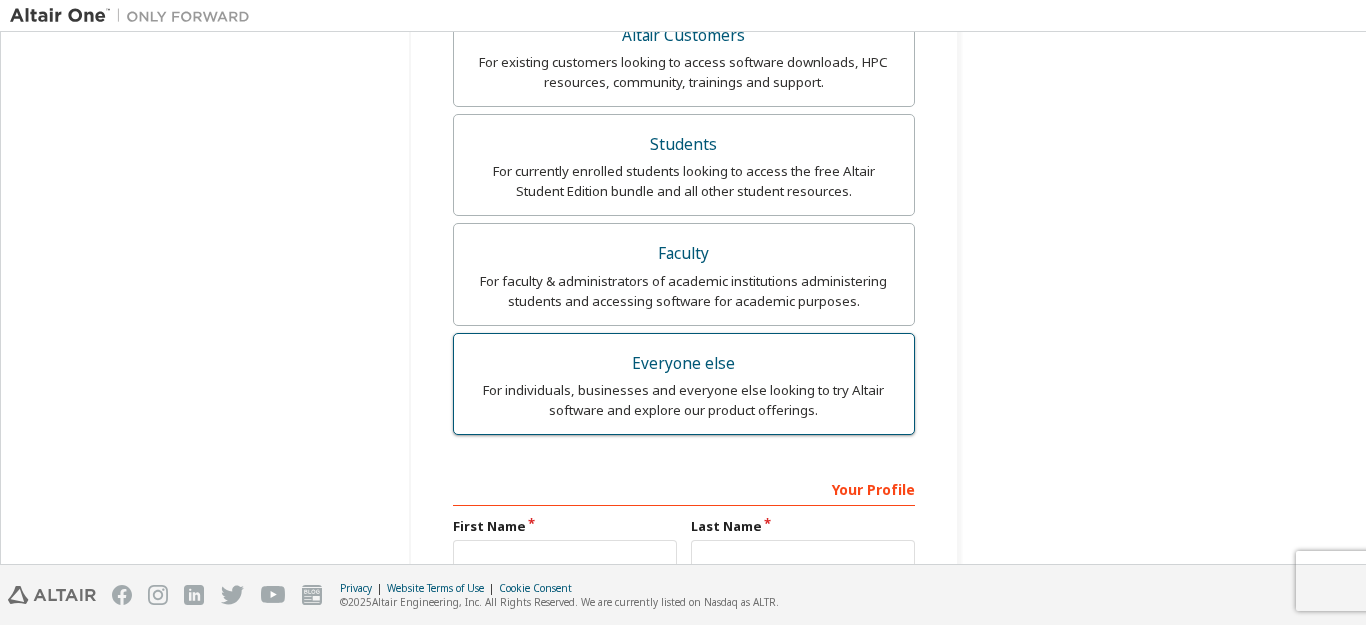 type on "**********" 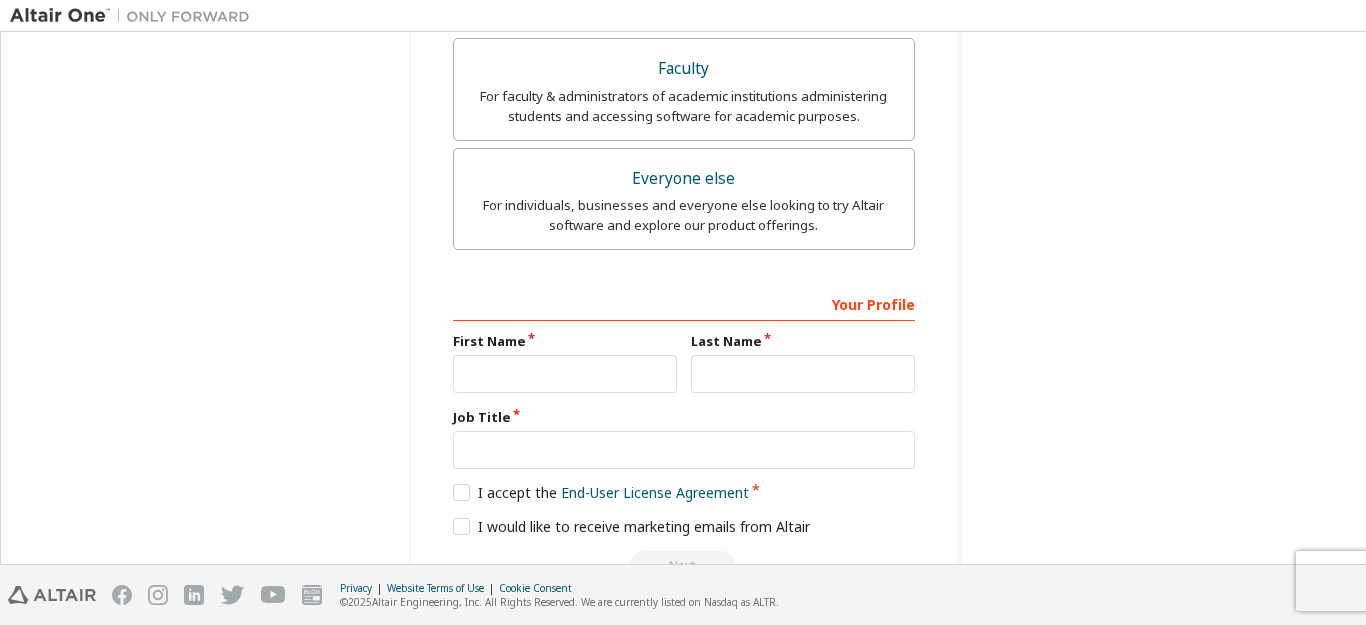 scroll, scrollTop: 684, scrollLeft: 0, axis: vertical 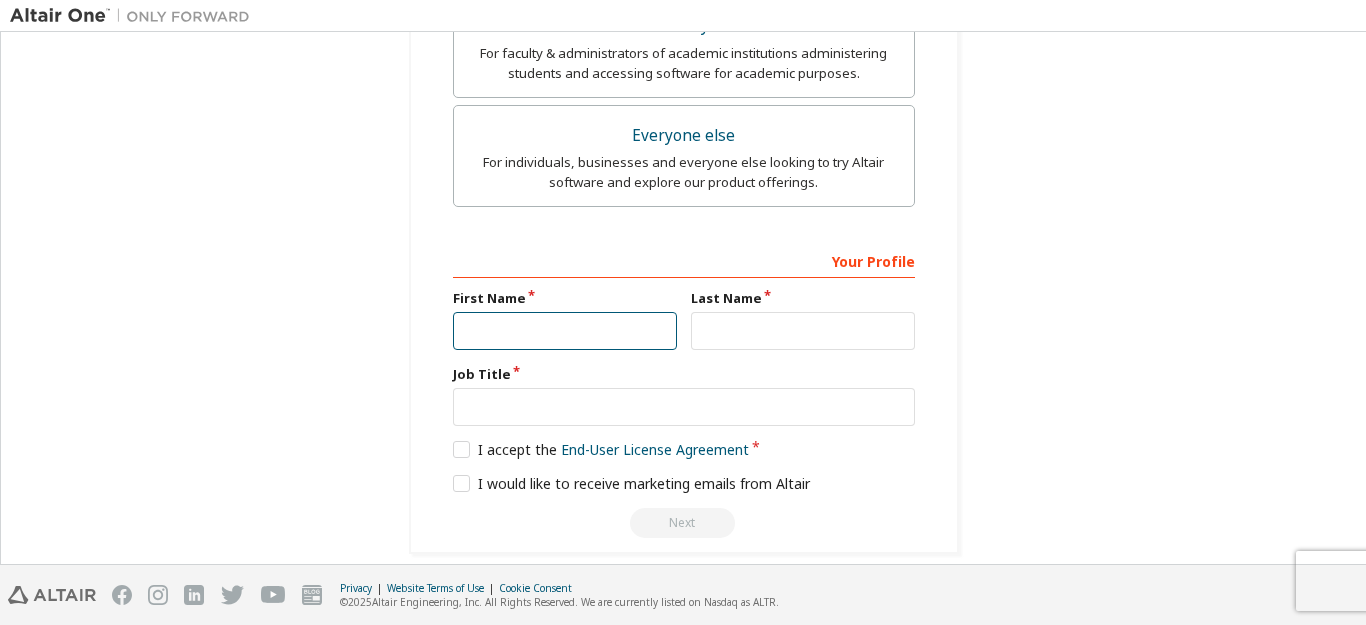 click at bounding box center [565, 331] 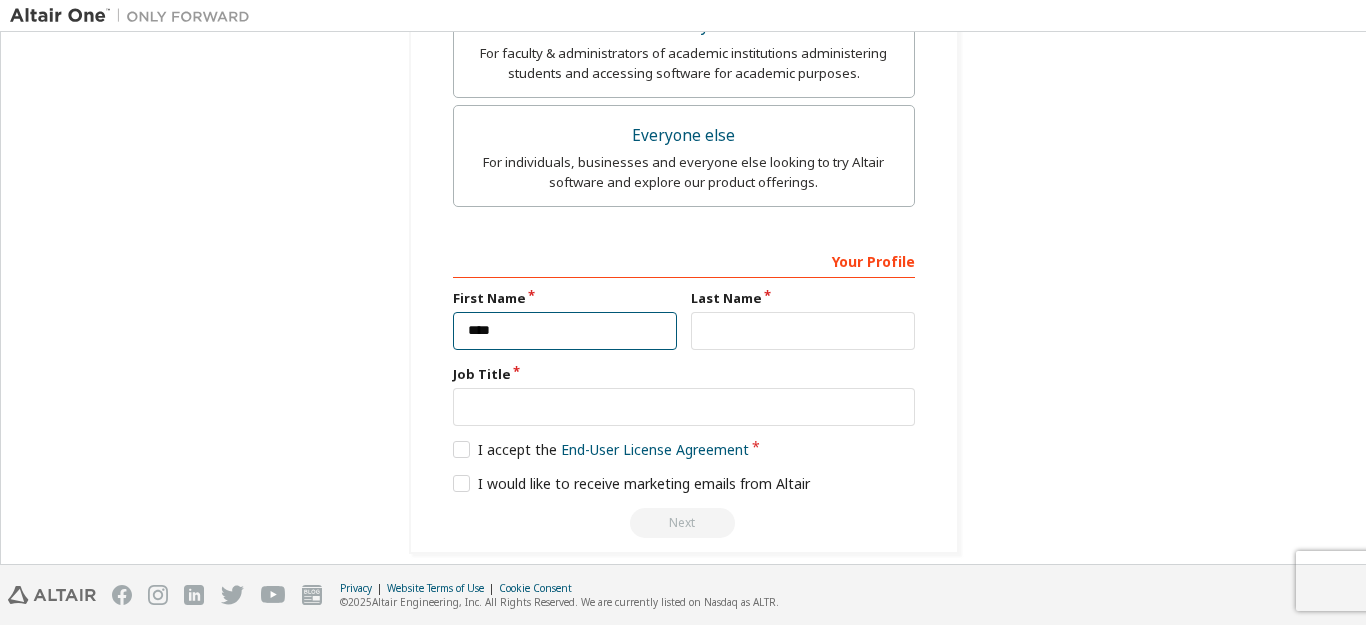 type on "****" 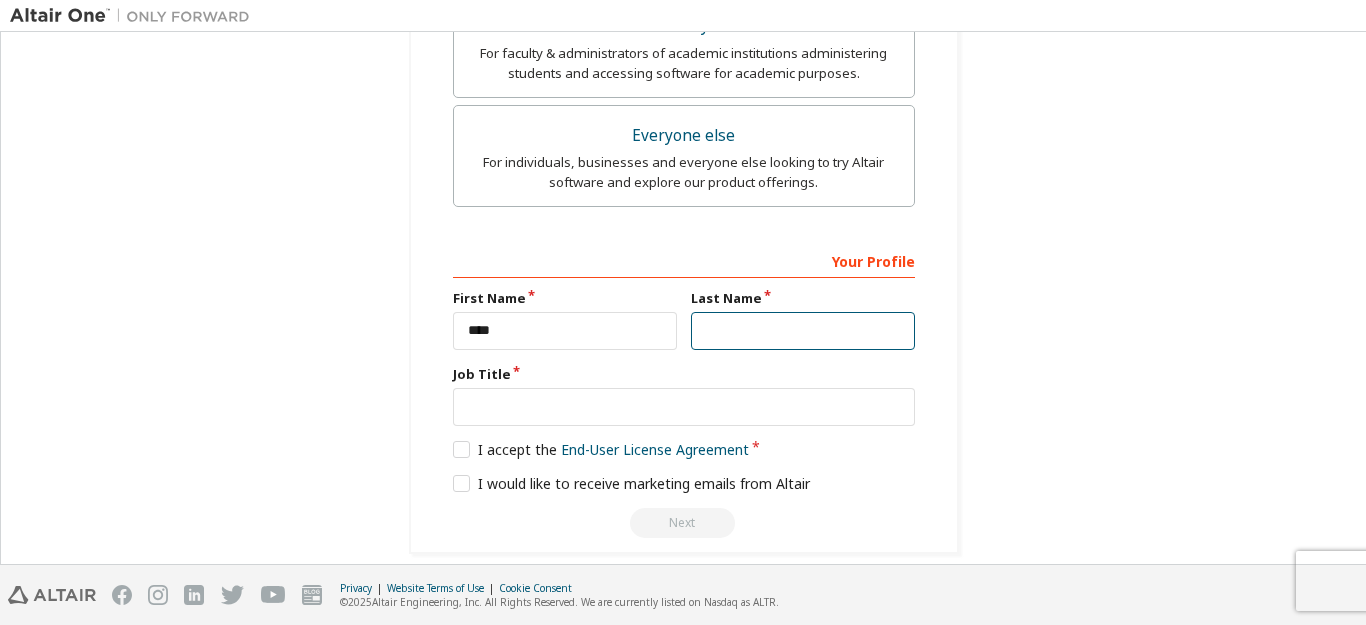click at bounding box center [803, 331] 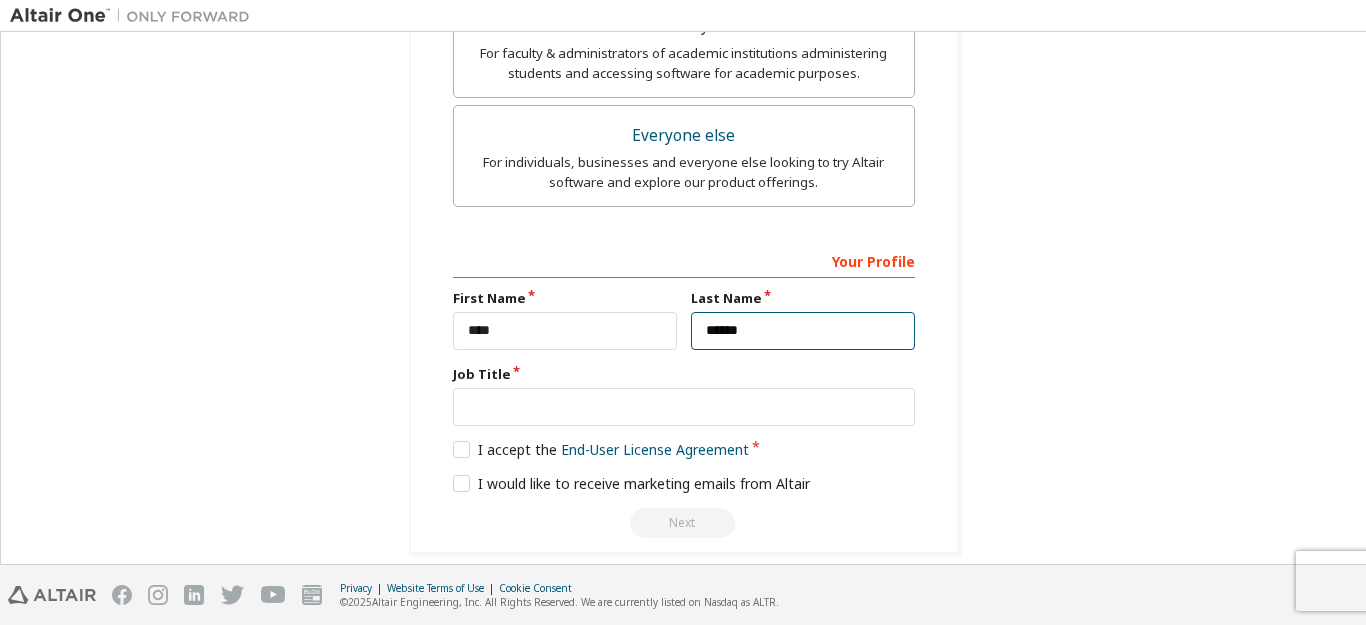 type on "******" 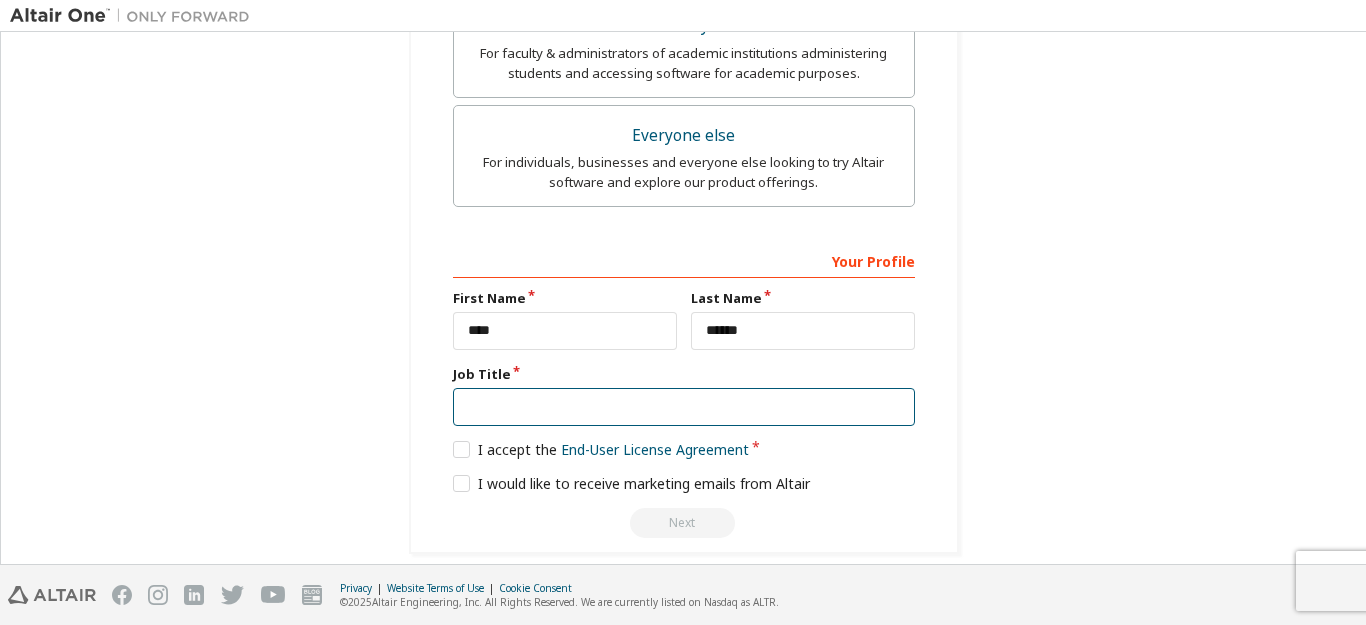click at bounding box center (684, 407) 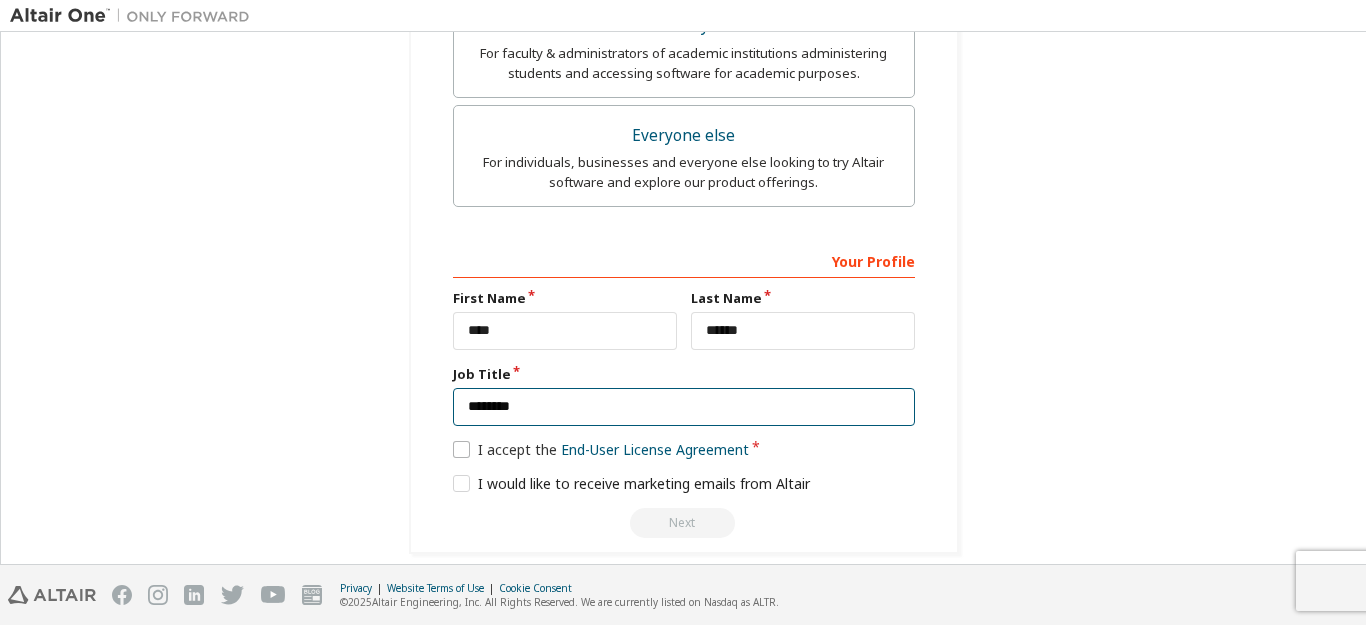 type on "********" 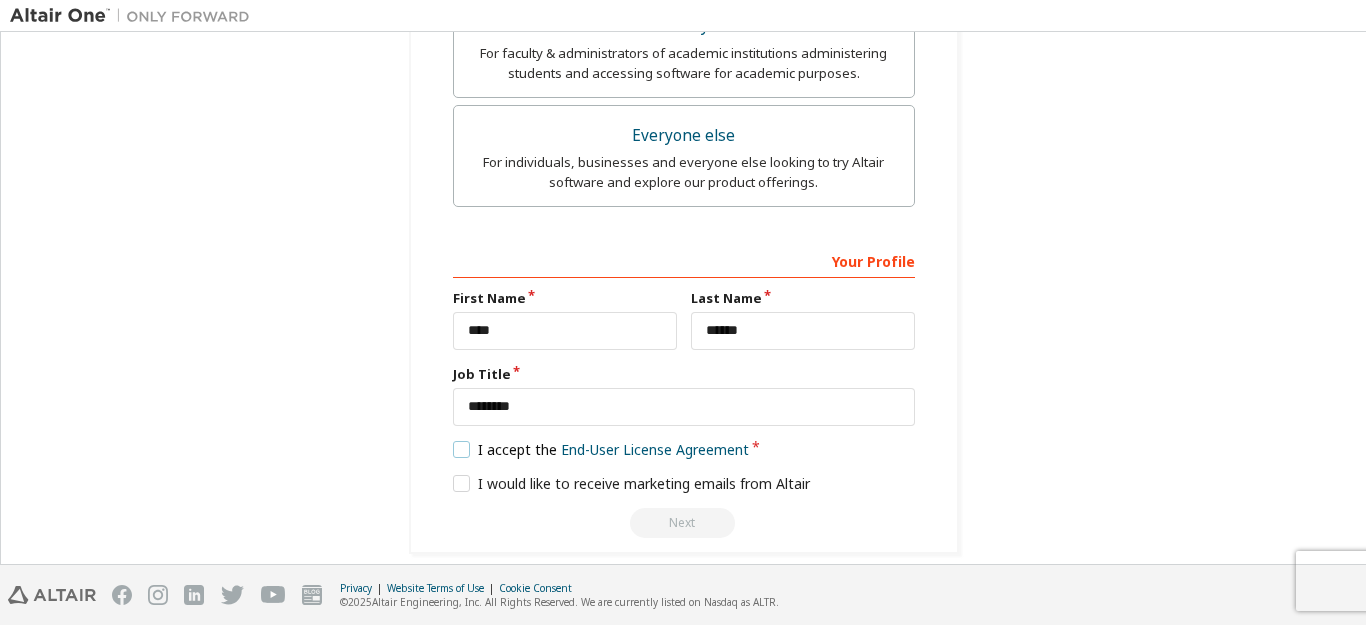 click on "I accept the    End-User License Agreement" at bounding box center (601, 449) 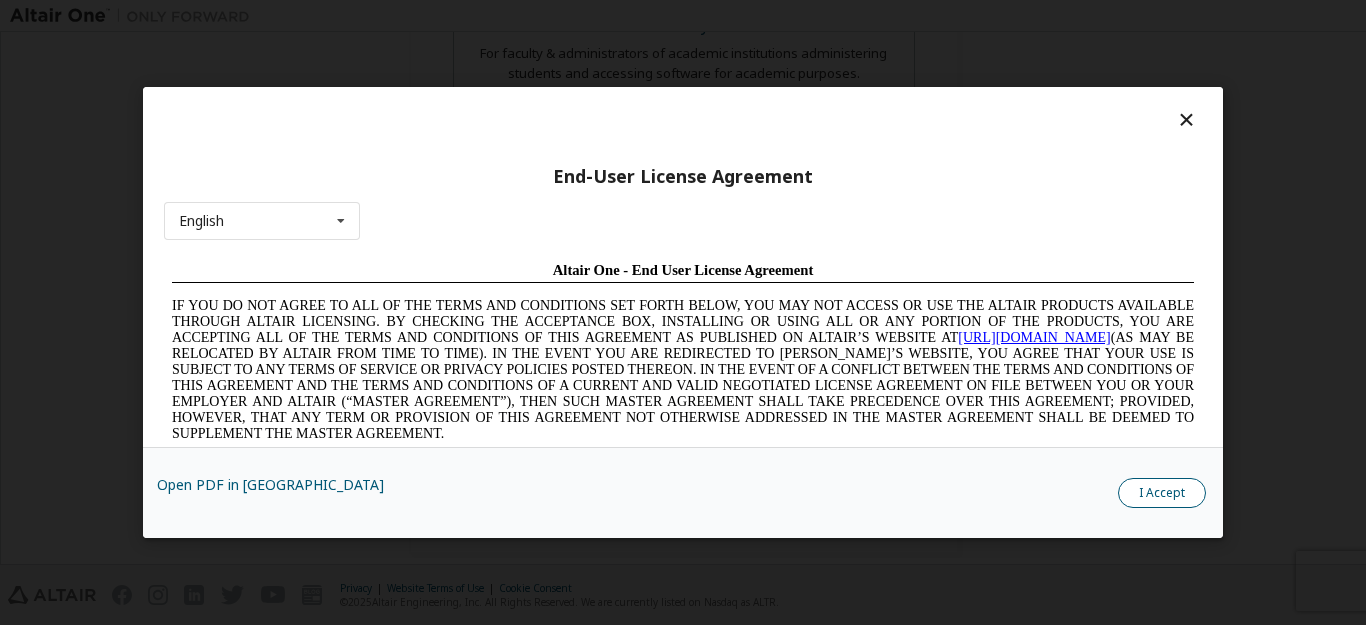 scroll, scrollTop: 0, scrollLeft: 0, axis: both 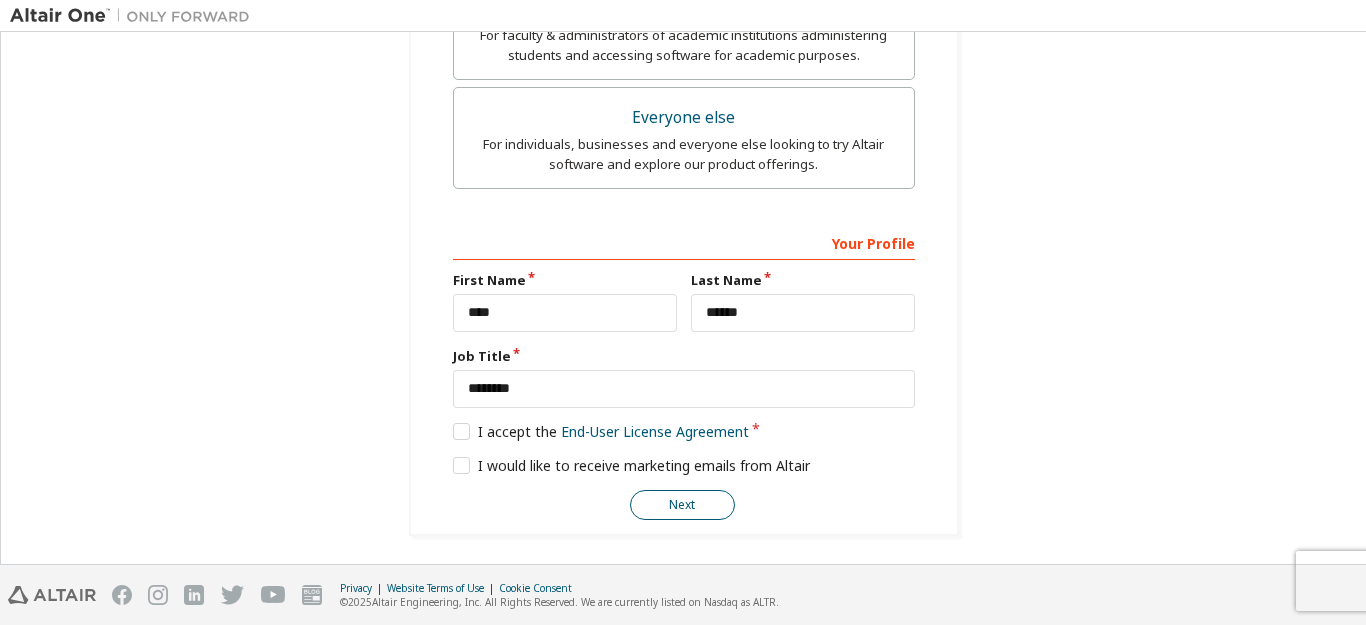 click on "Next" at bounding box center [682, 505] 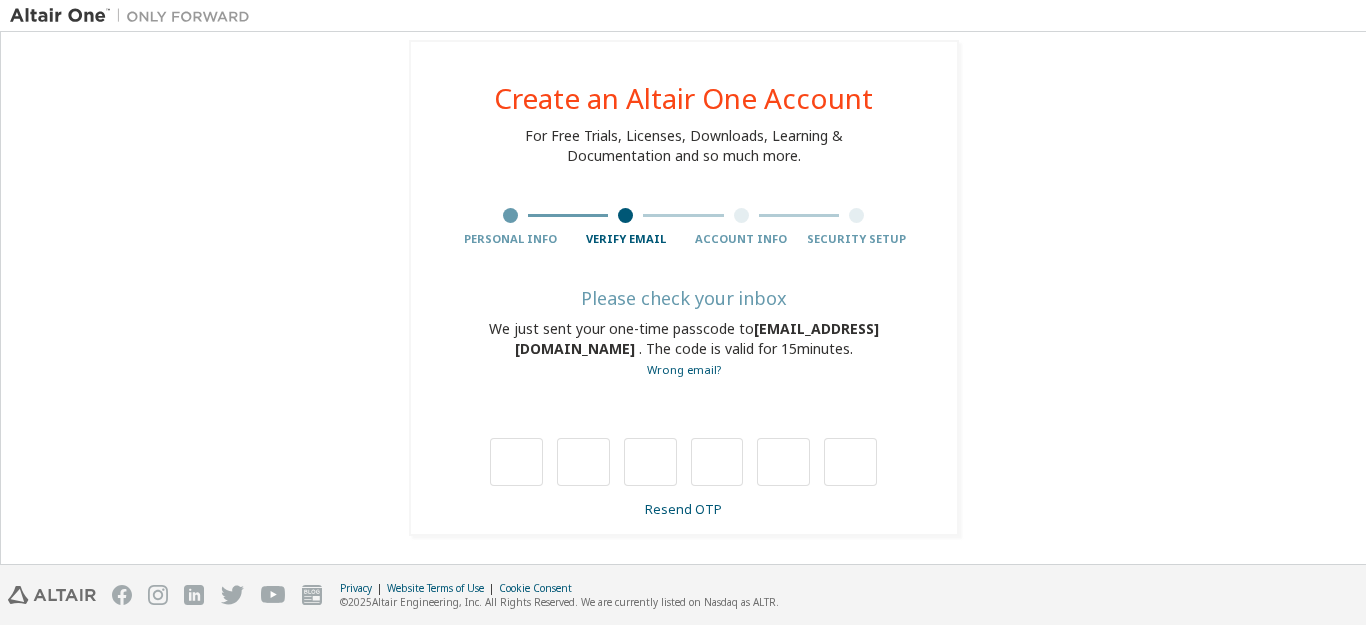 scroll, scrollTop: 20, scrollLeft: 0, axis: vertical 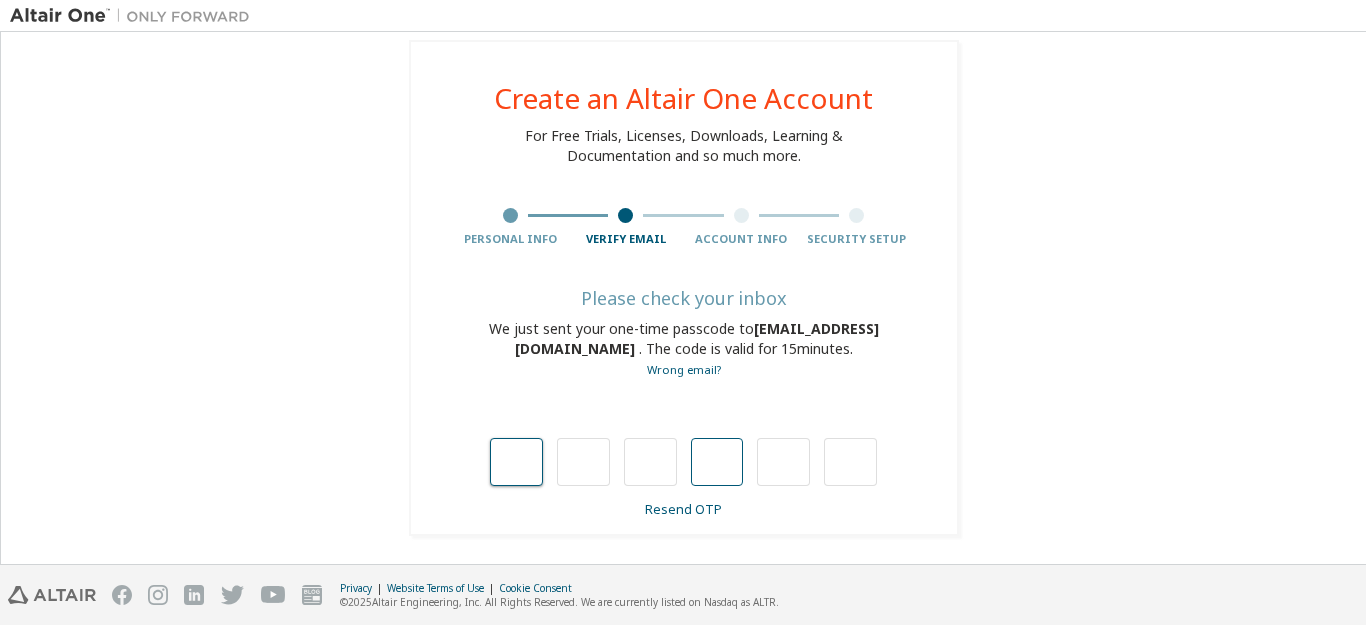 type on "*" 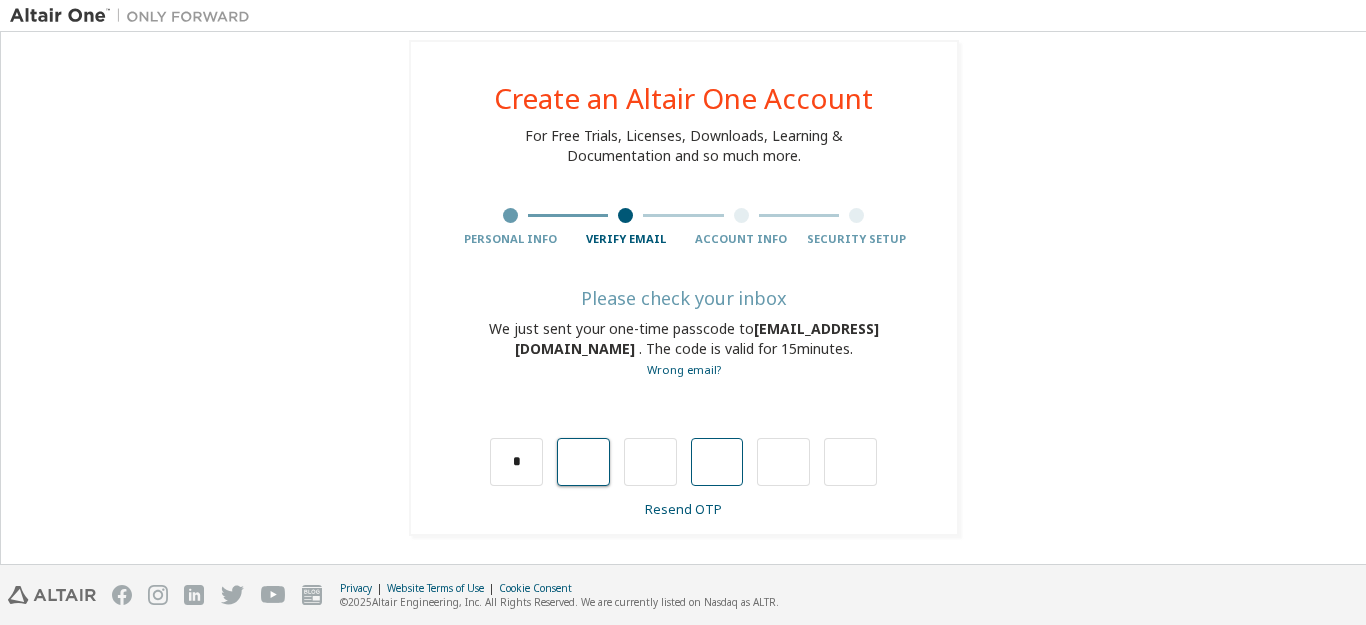 type on "*" 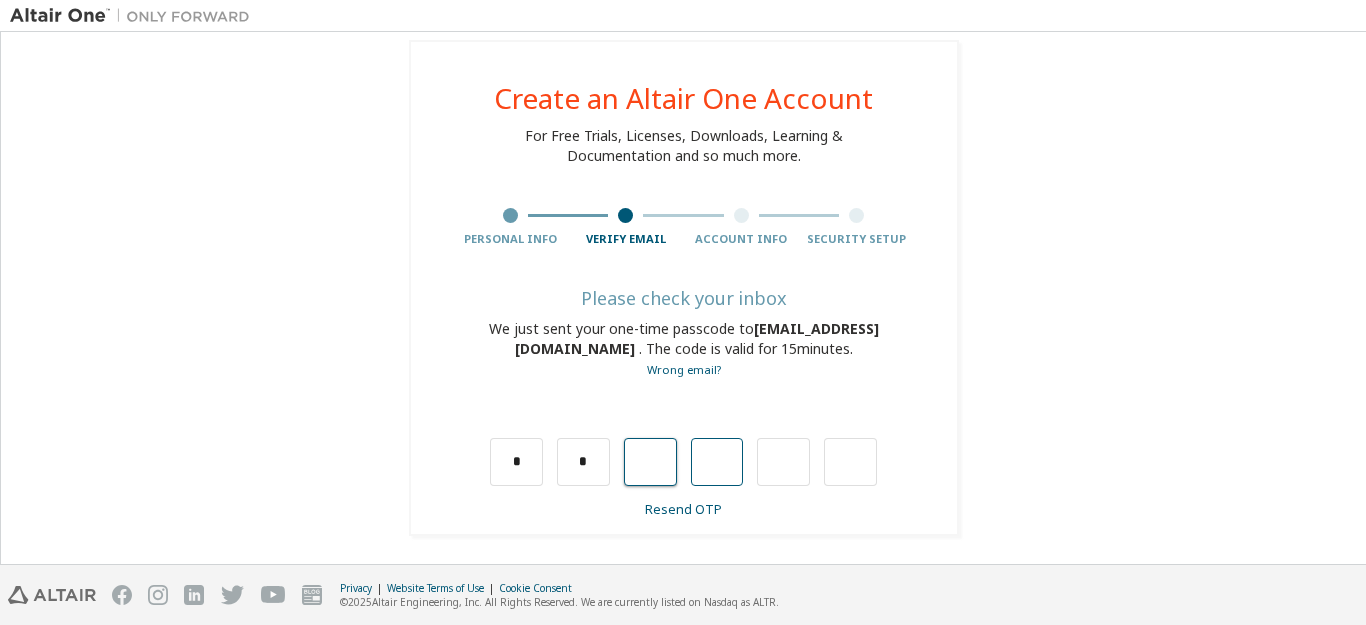 type on "*" 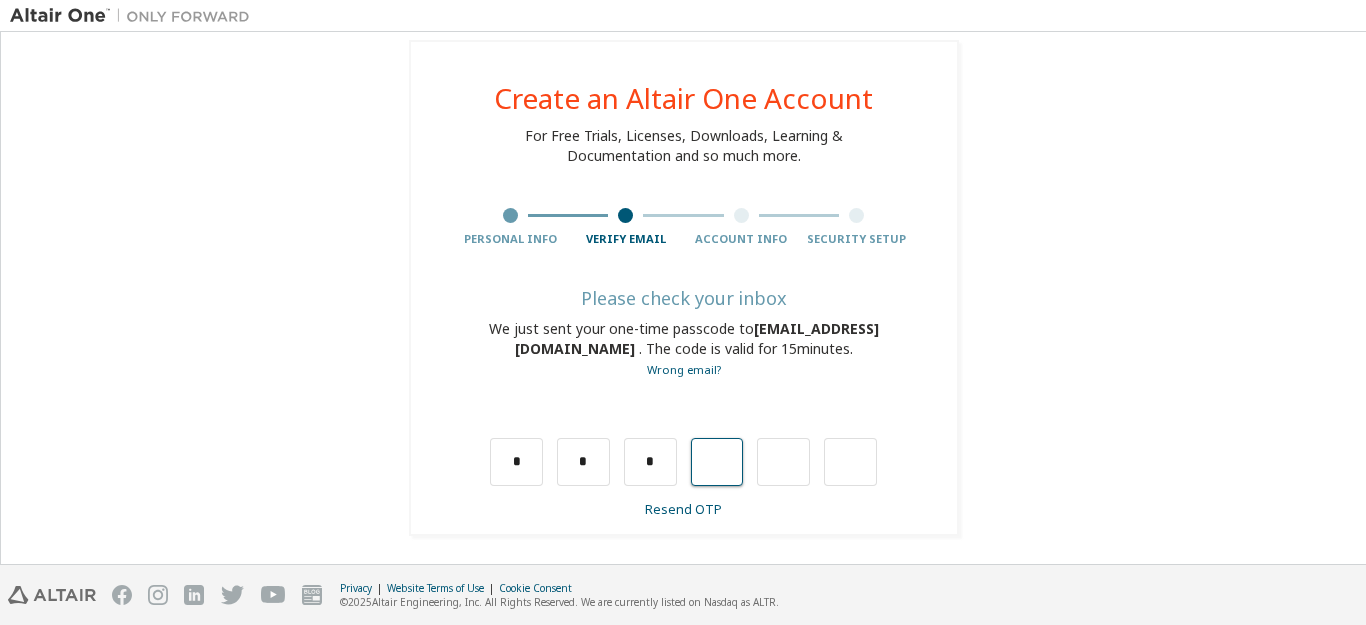 type on "*" 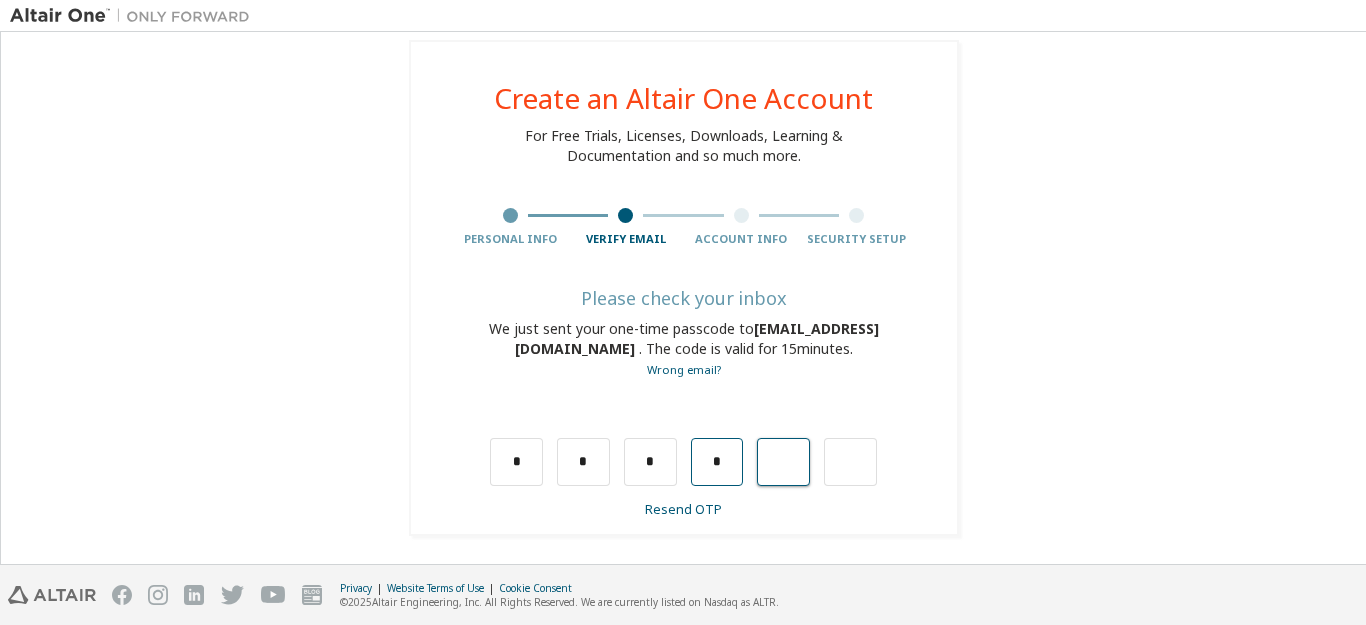 type on "*" 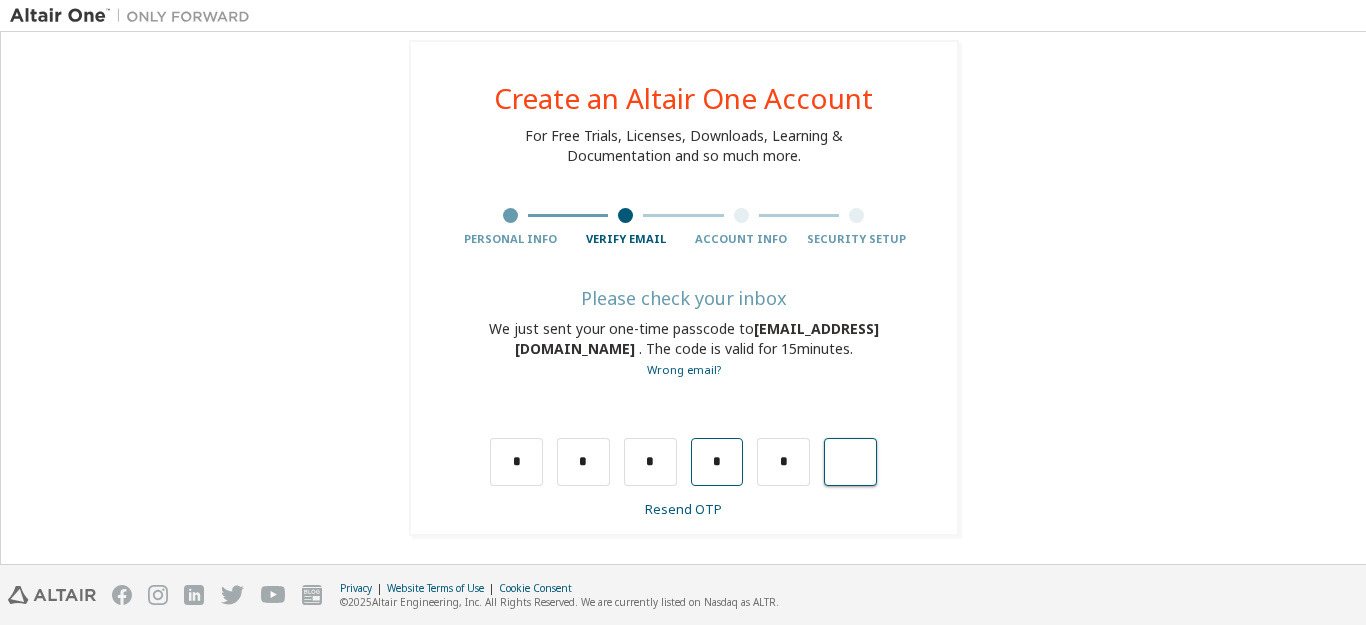 type on "*" 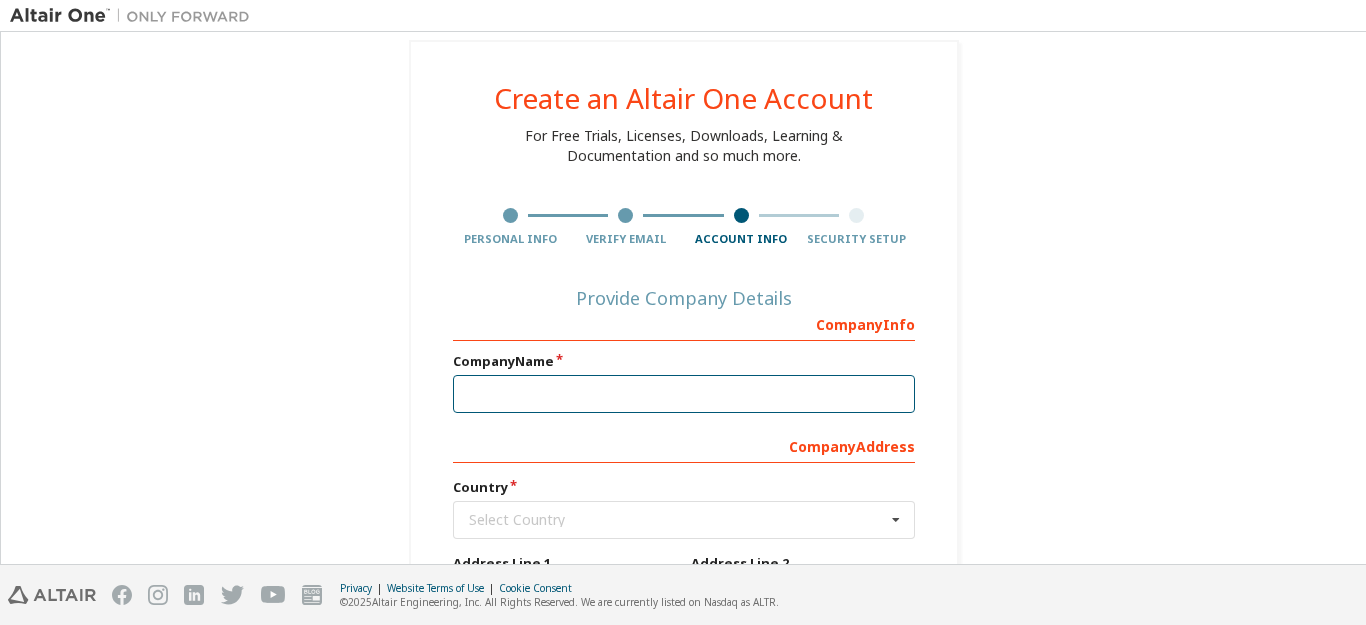 click at bounding box center [684, 394] 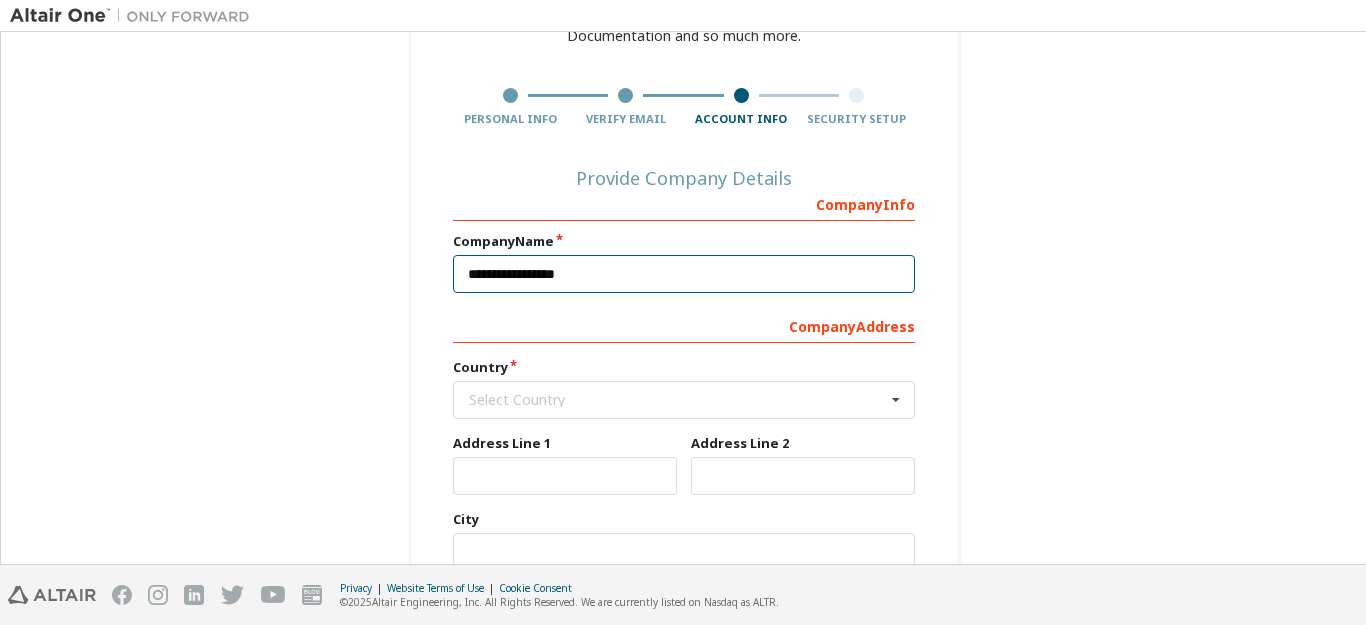 scroll, scrollTop: 248, scrollLeft: 0, axis: vertical 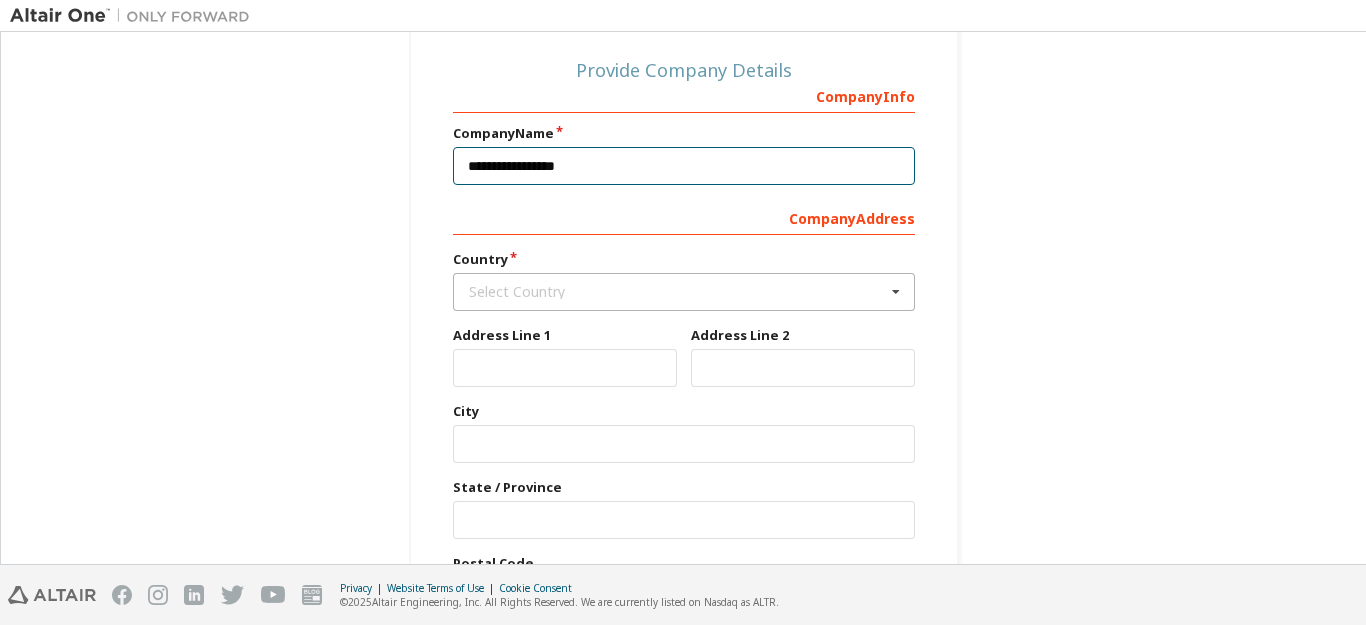 type on "**********" 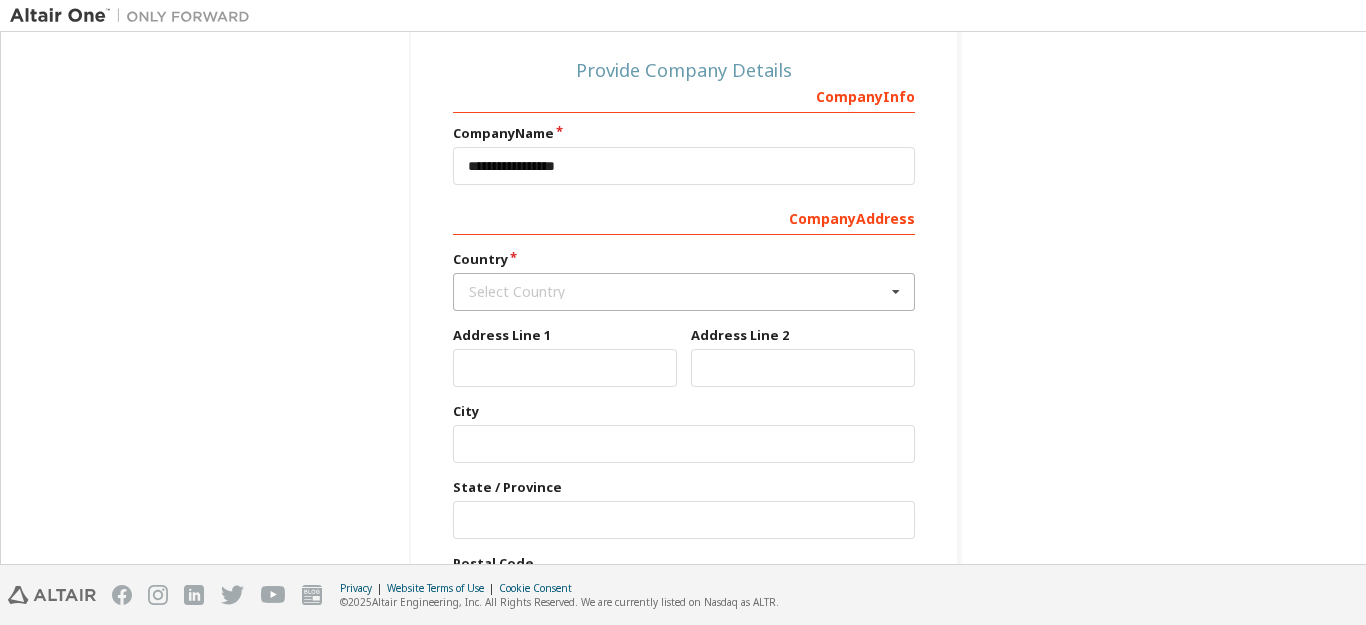 click on "Select Country" at bounding box center [677, 292] 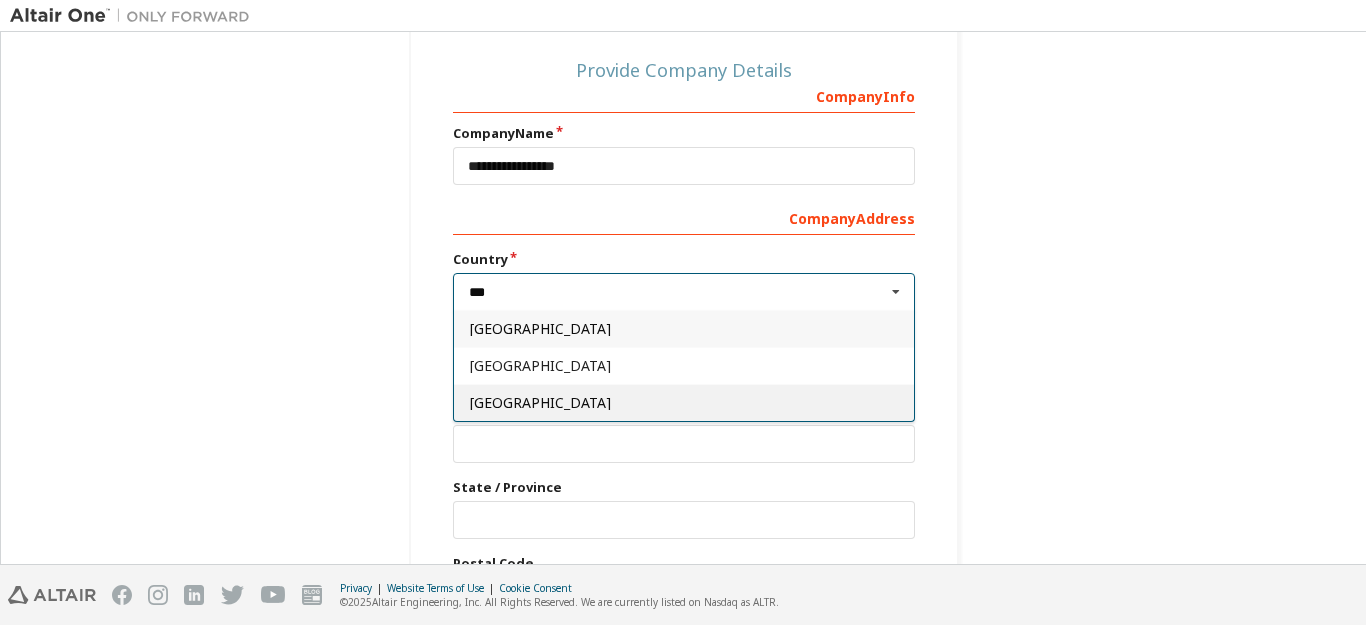 type on "***" 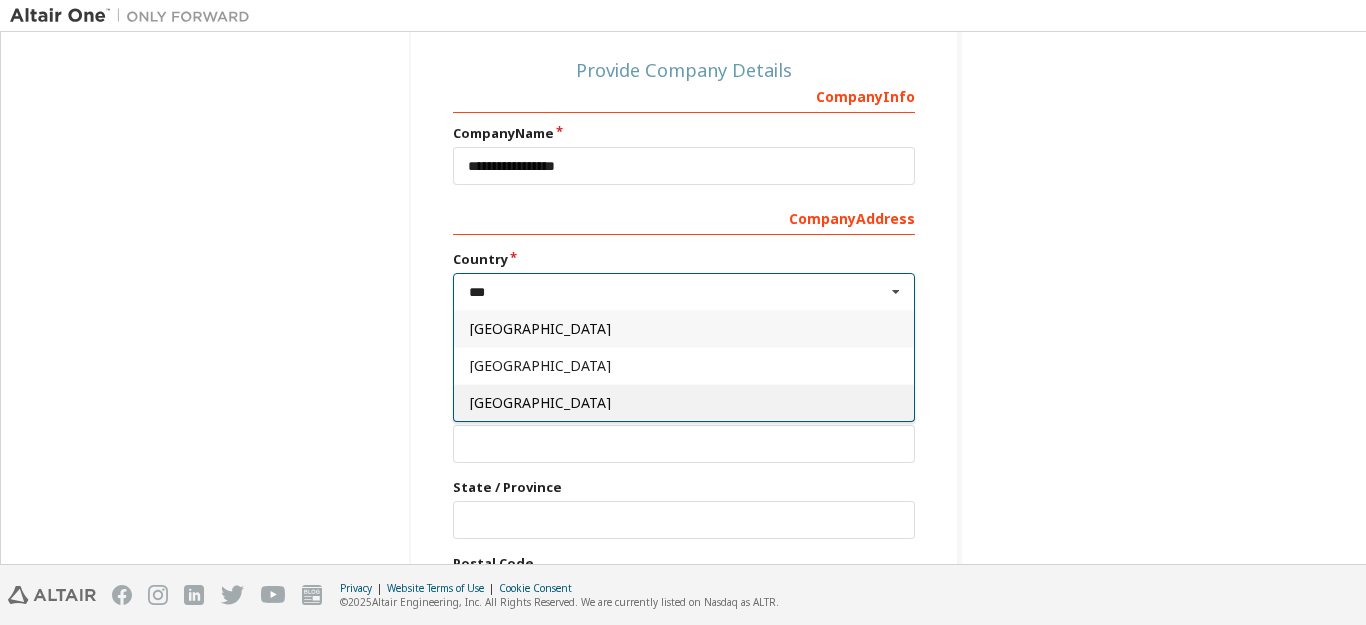 click on "[GEOGRAPHIC_DATA]" at bounding box center (684, 403) 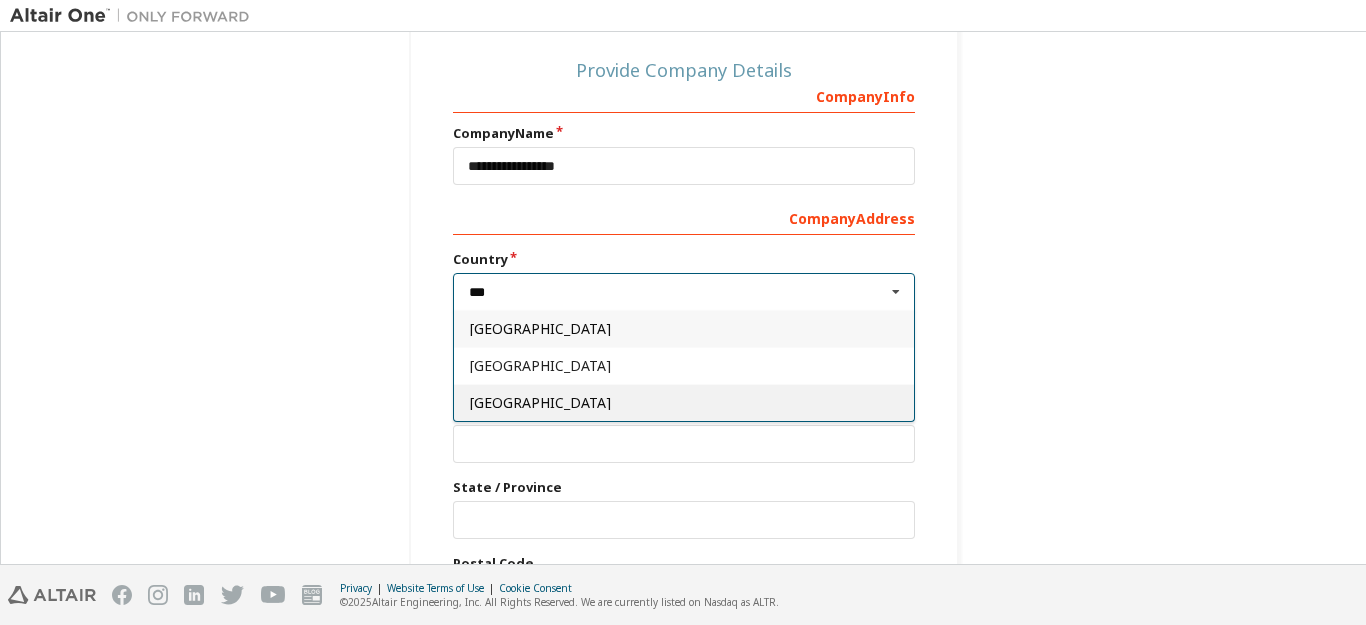 type on "***" 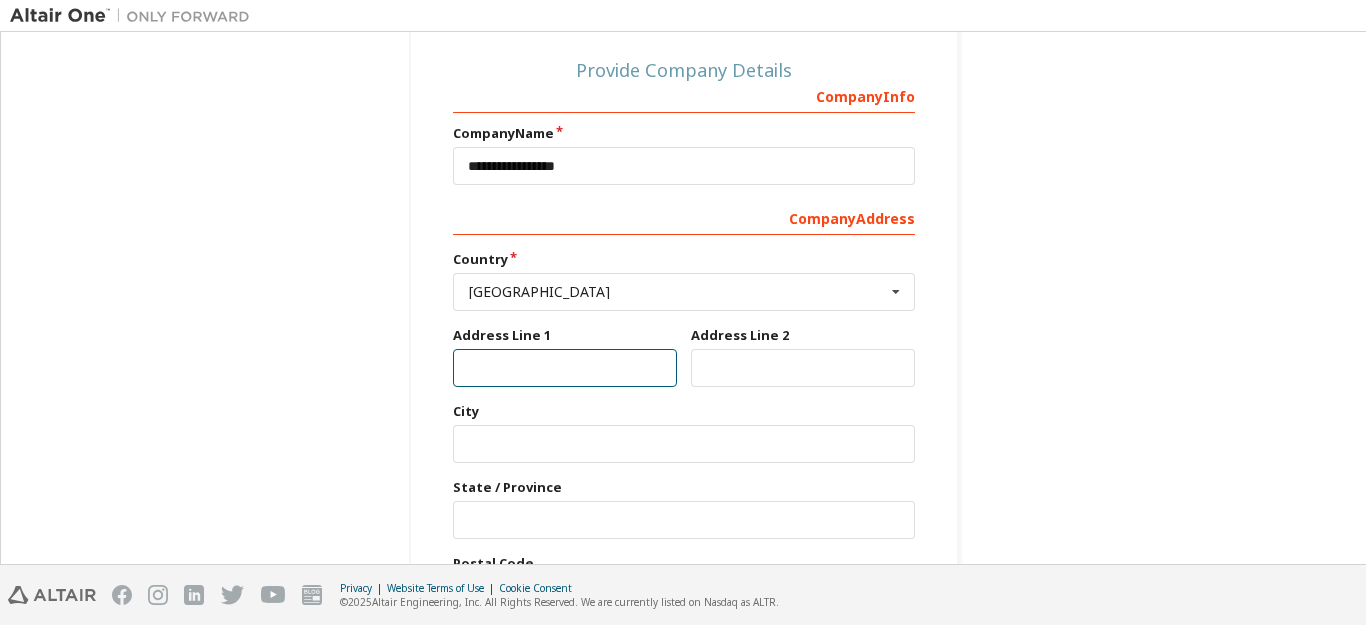 click at bounding box center (565, 368) 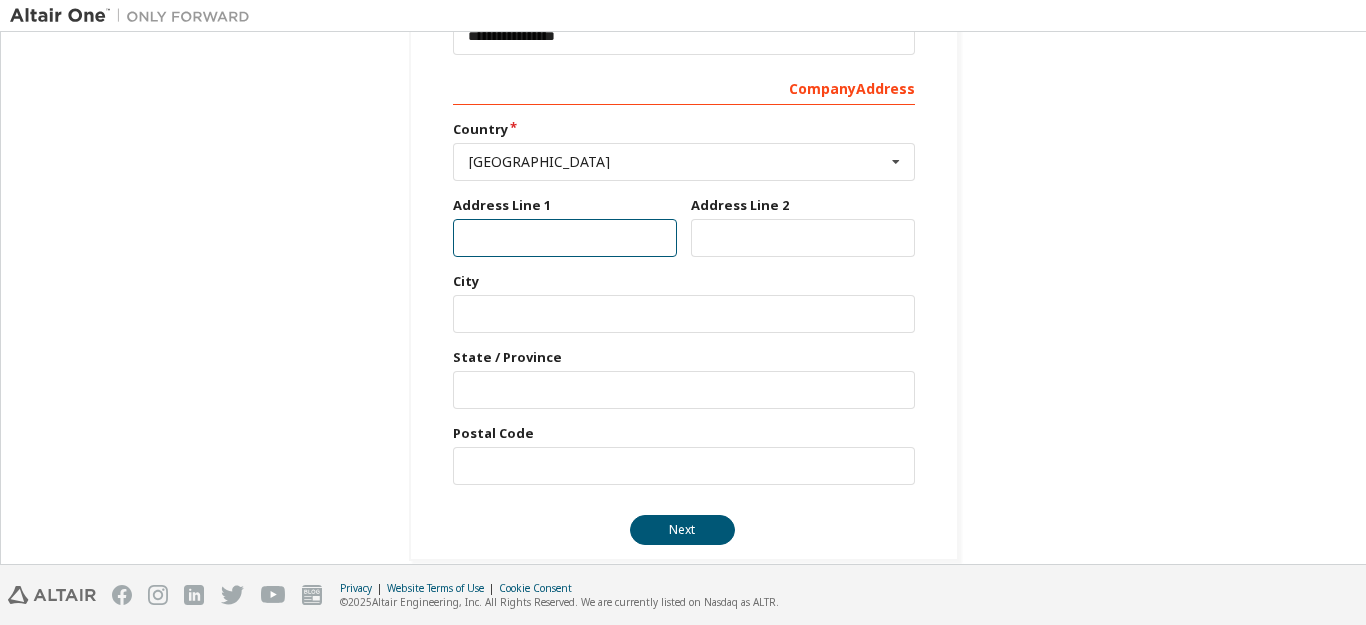 scroll, scrollTop: 403, scrollLeft: 0, axis: vertical 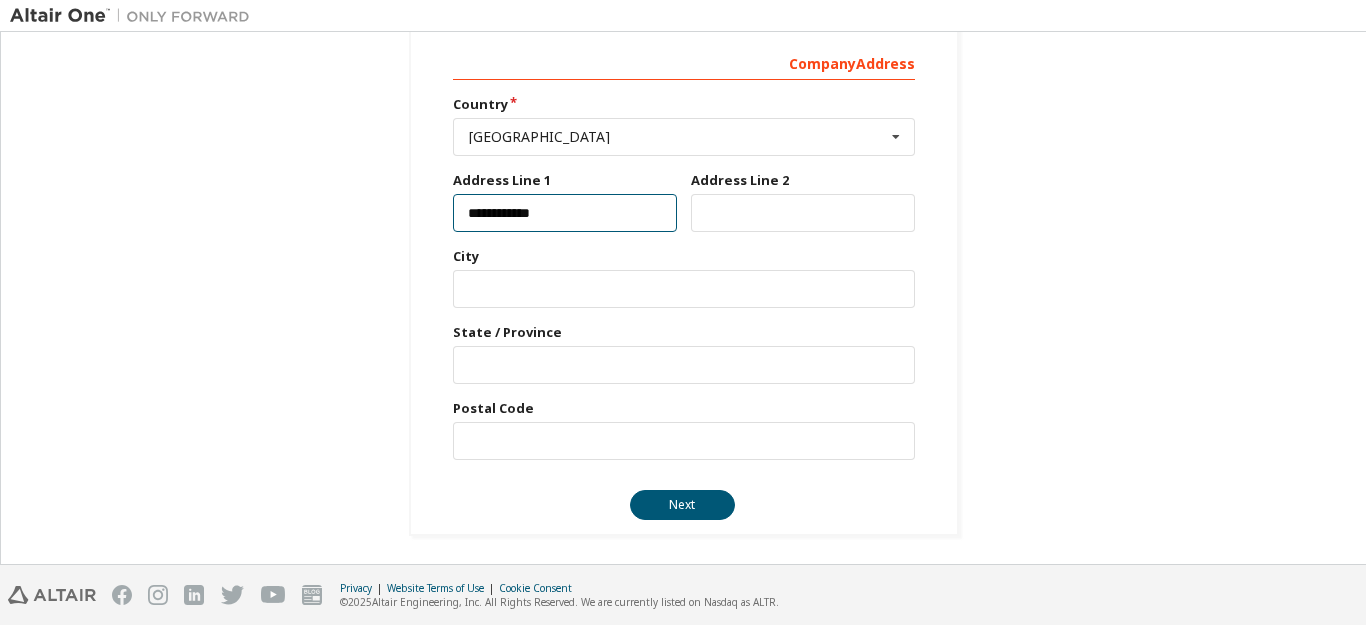 type on "**********" 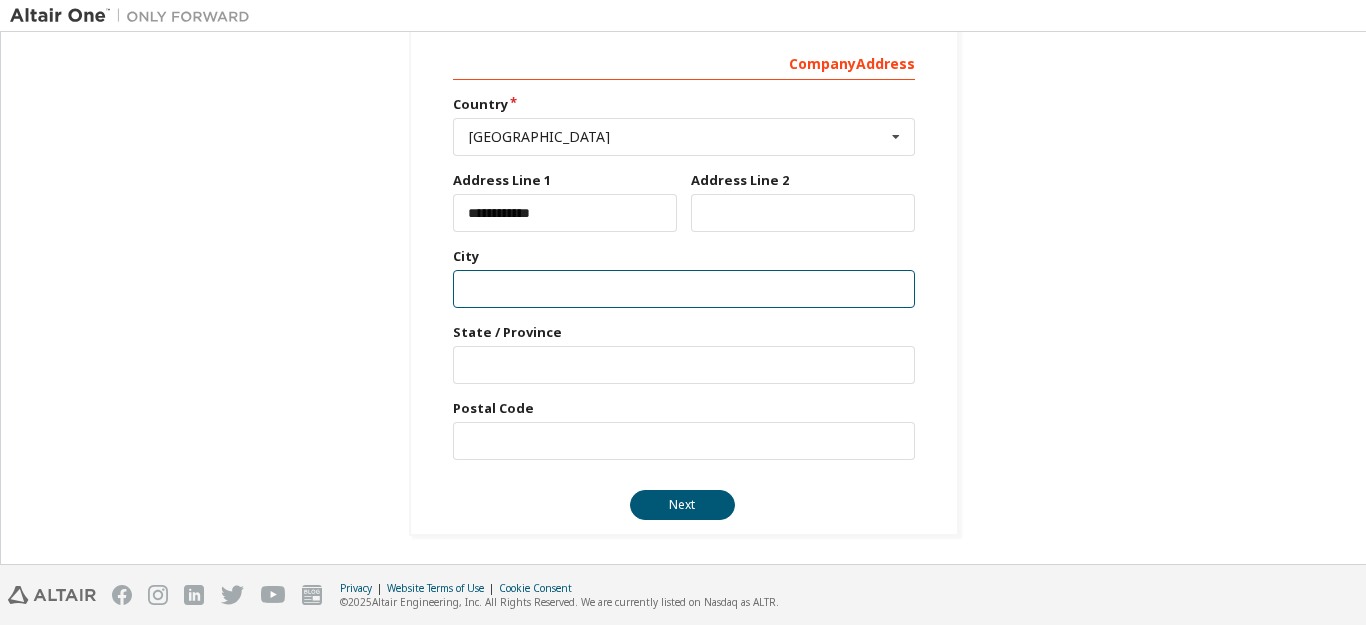 click at bounding box center [684, 289] 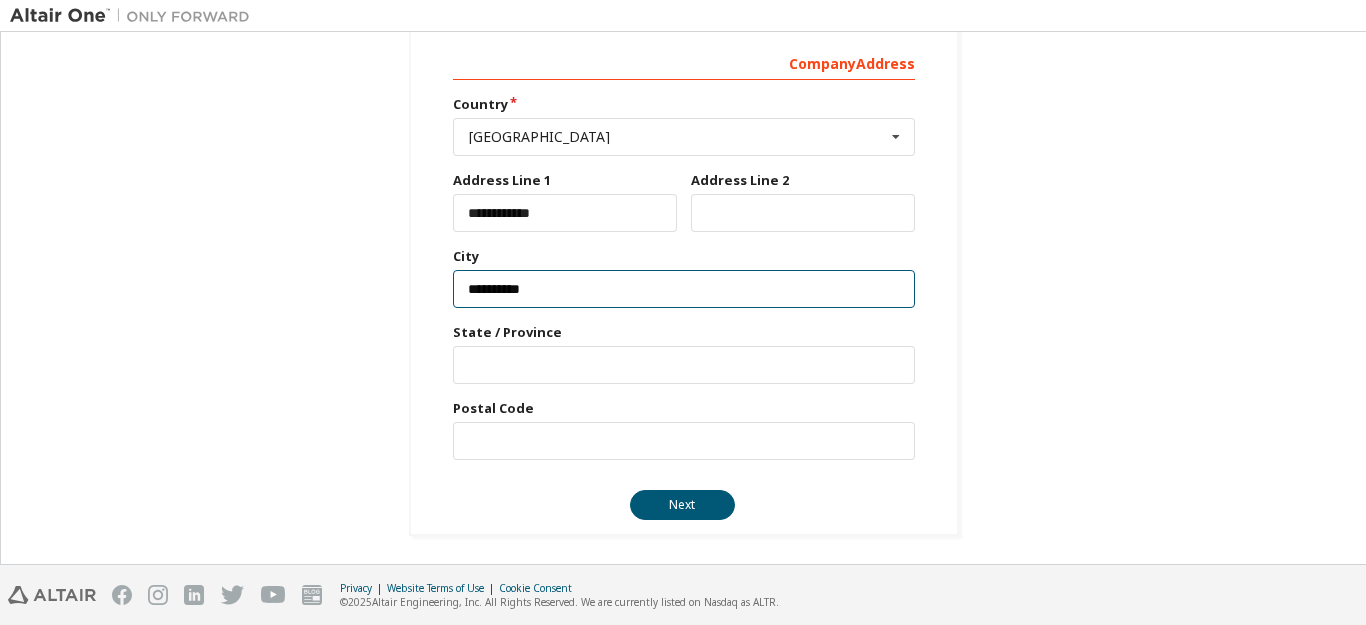 type on "**********" 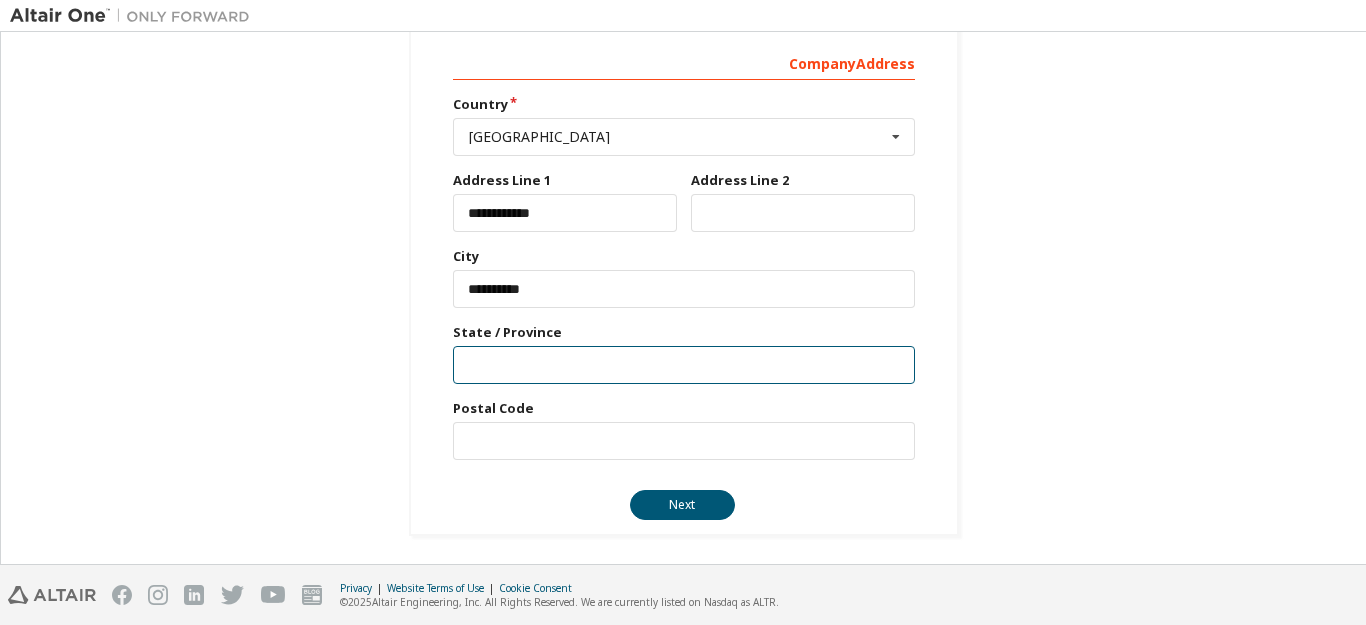 click at bounding box center [684, 365] 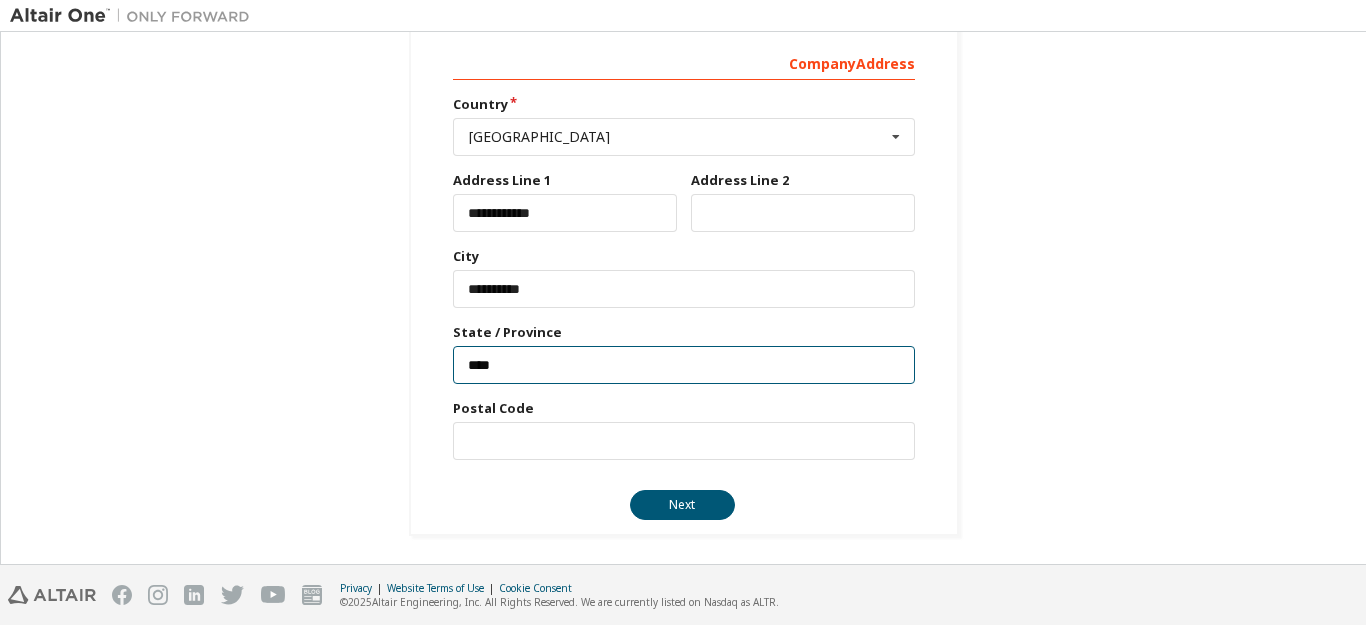 type on "****" 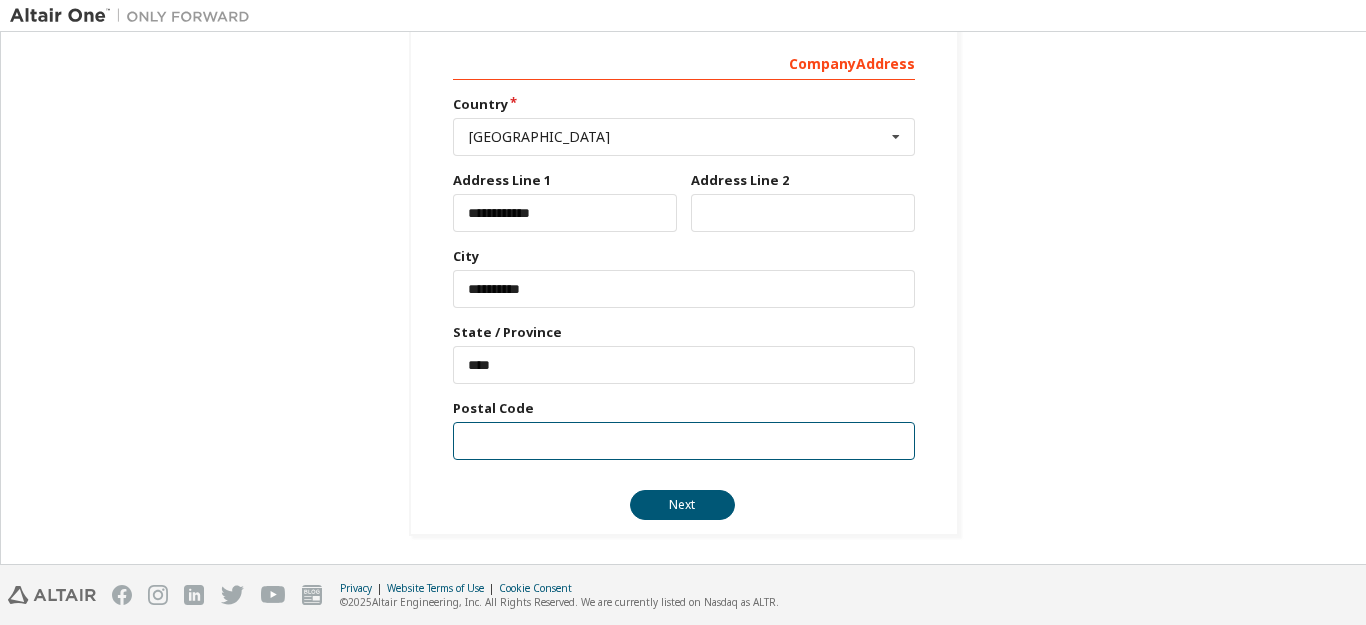 click at bounding box center (684, 441) 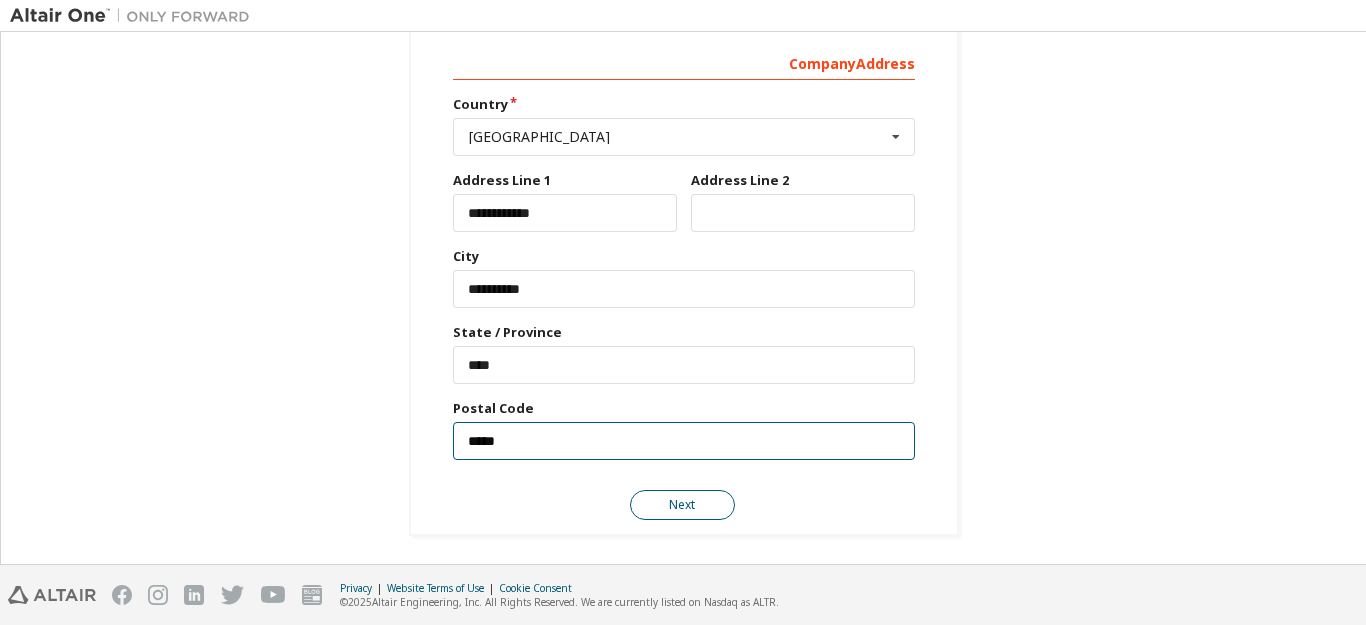 type on "*****" 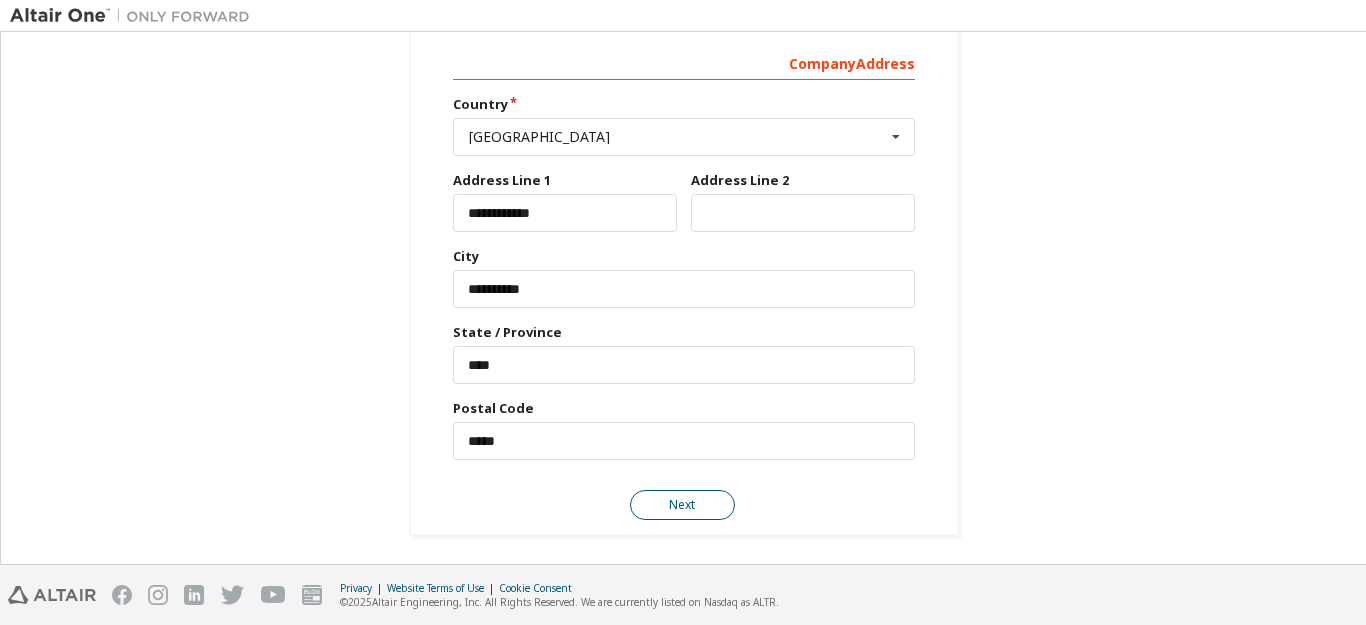 click on "Next" at bounding box center [682, 505] 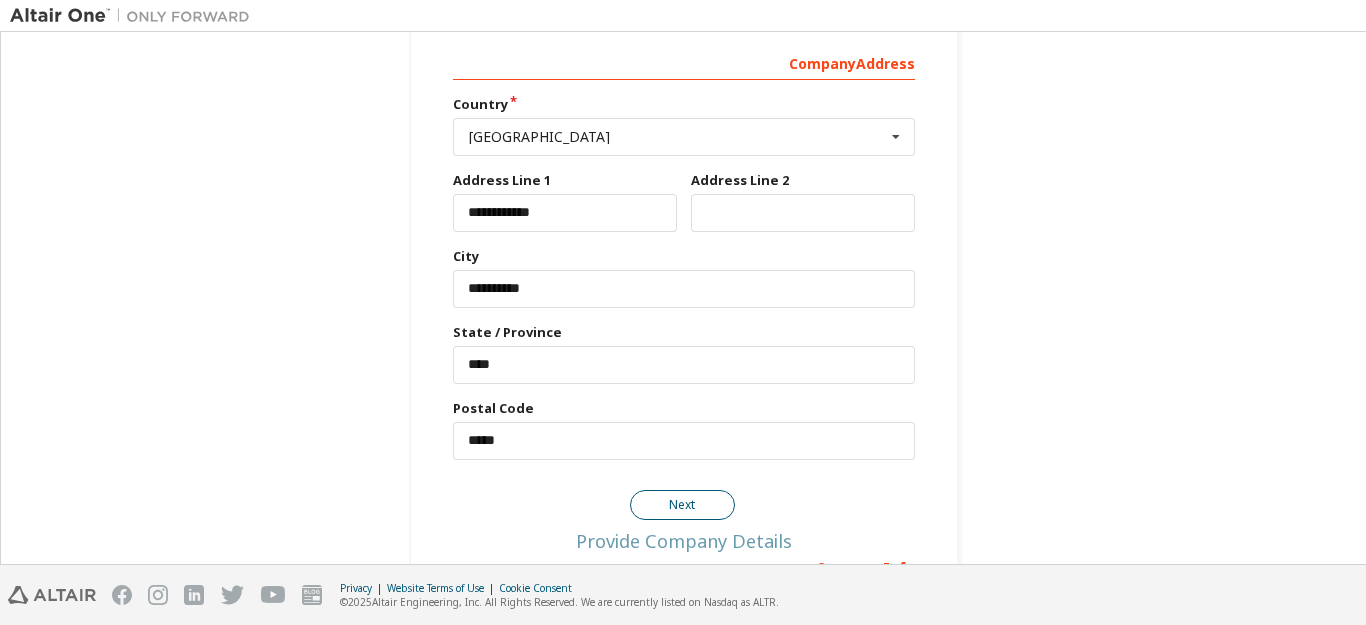 scroll, scrollTop: 0, scrollLeft: 0, axis: both 